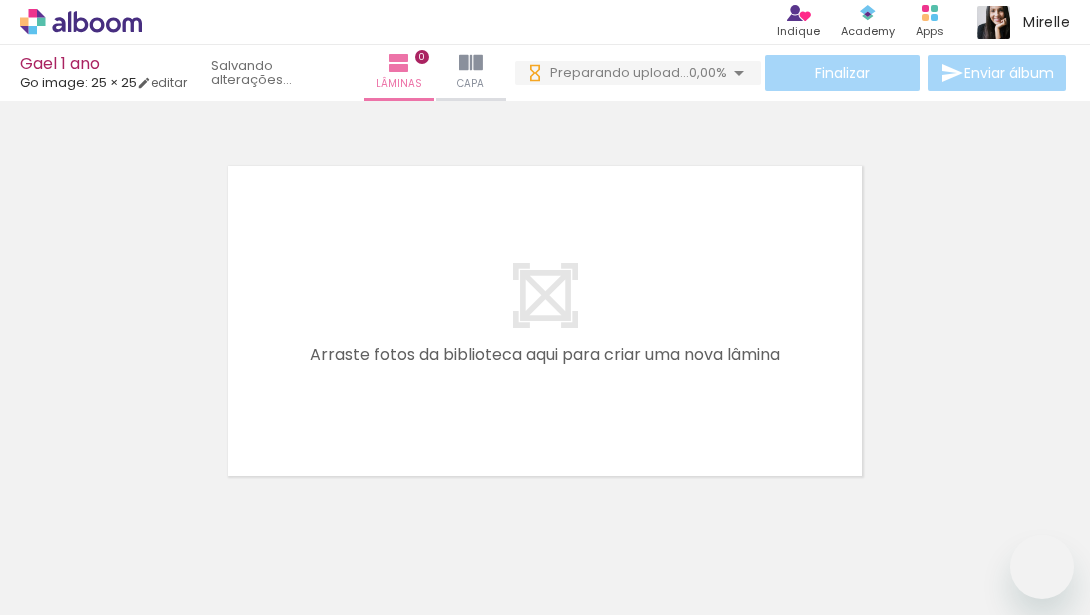 scroll, scrollTop: 0, scrollLeft: 0, axis: both 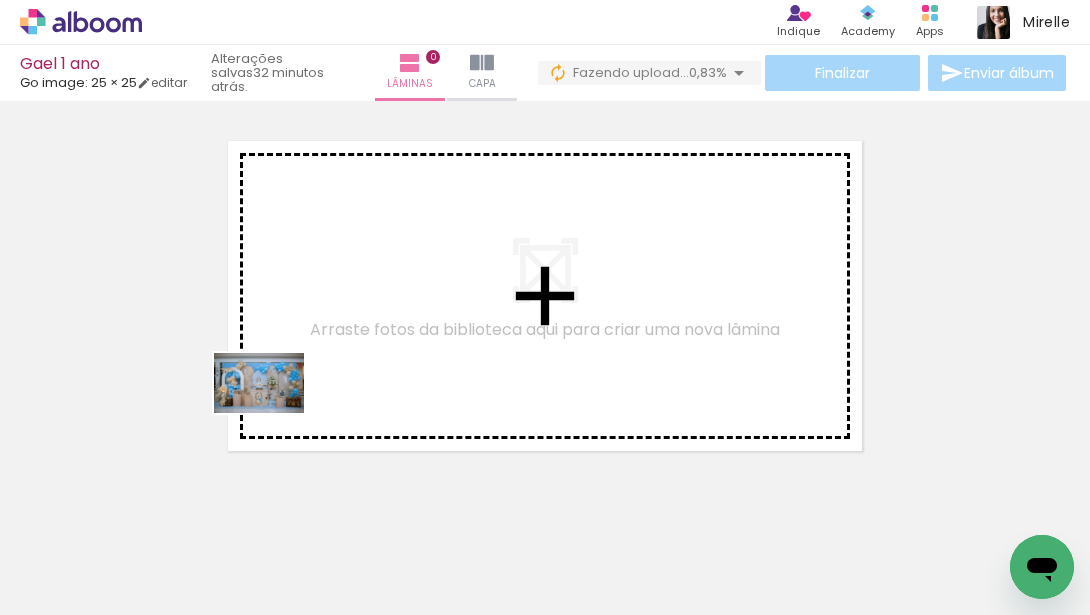 drag, startPoint x: 204, startPoint y: 553, endPoint x: 315, endPoint y: 560, distance: 111.220505 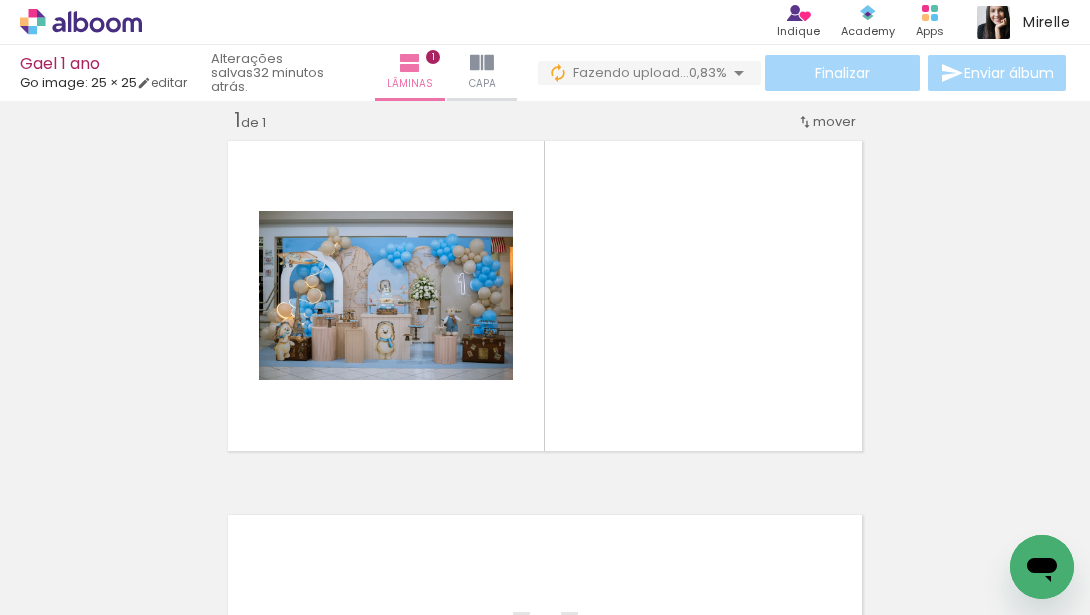 scroll, scrollTop: 25, scrollLeft: 0, axis: vertical 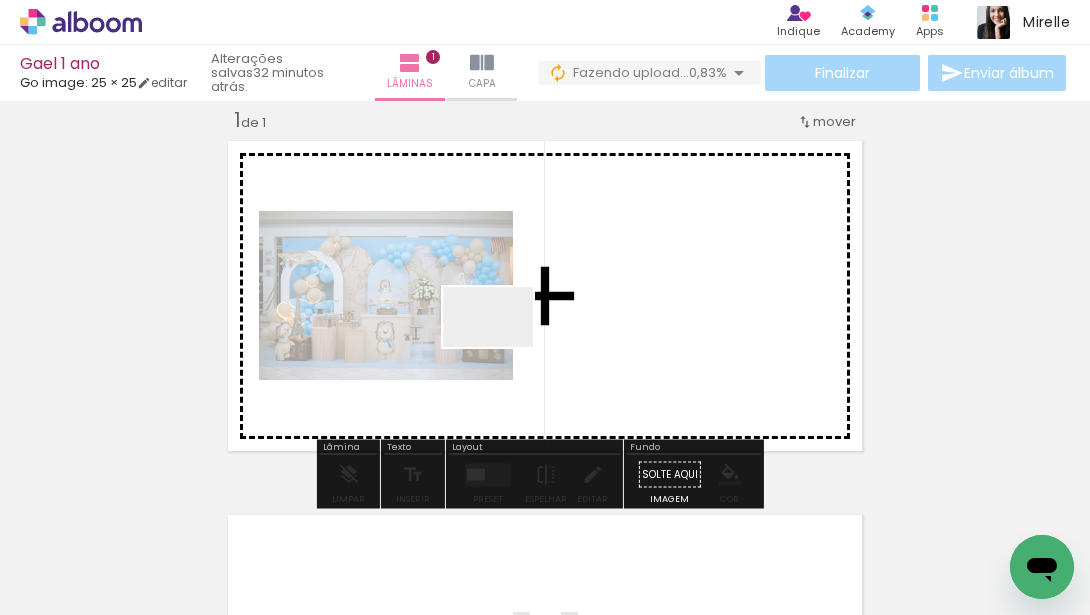 drag, startPoint x: 318, startPoint y: 567, endPoint x: 450, endPoint y: 585, distance: 133.22162 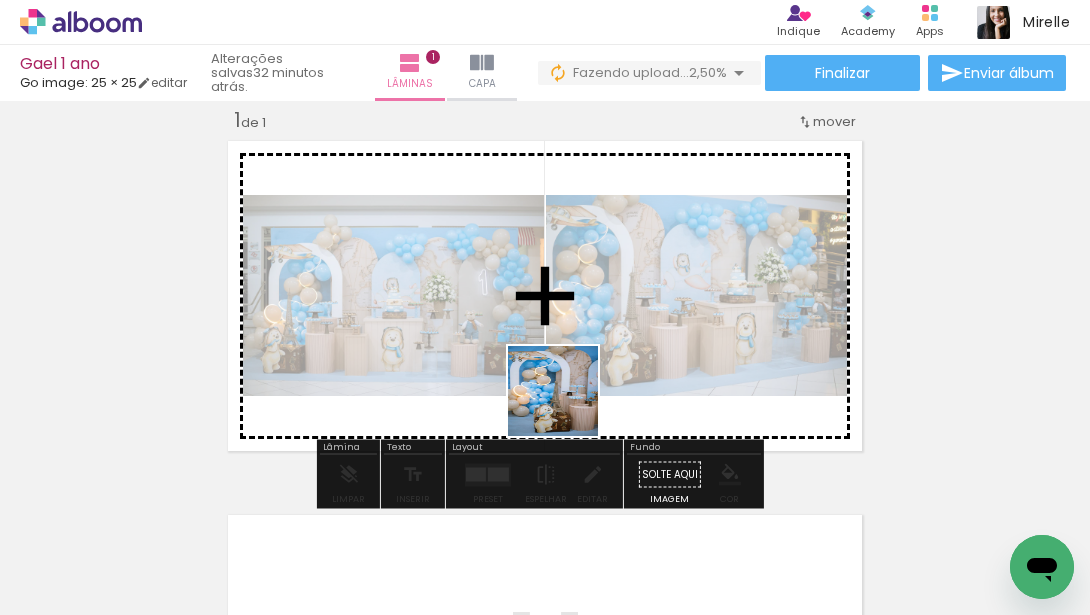 drag, startPoint x: 444, startPoint y: 575, endPoint x: 543, endPoint y: 537, distance: 106.04244 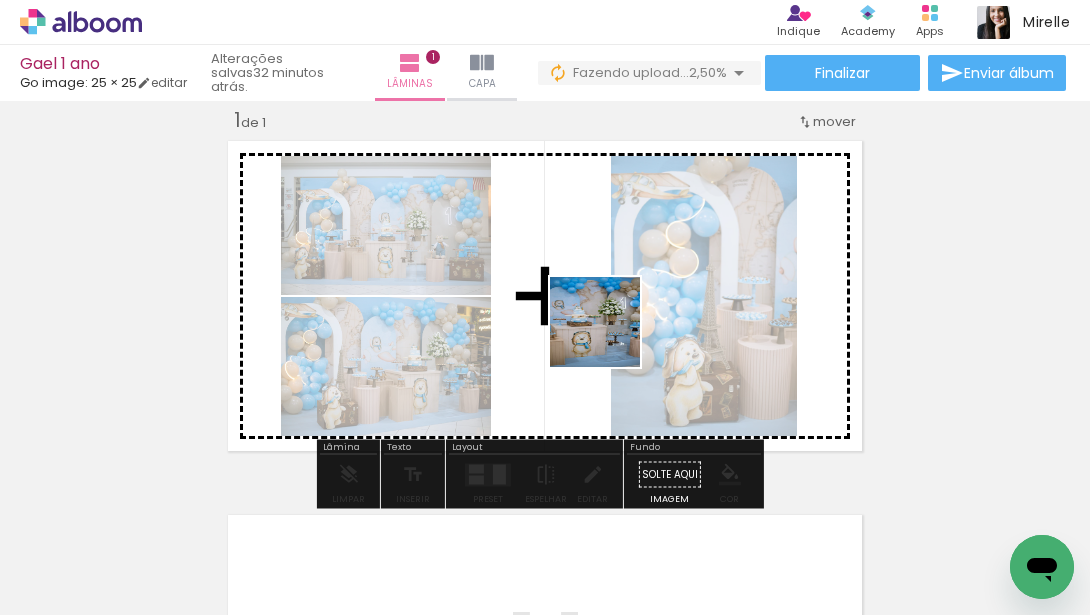 drag, startPoint x: 540, startPoint y: 549, endPoint x: 610, endPoint y: 337, distance: 223.2577 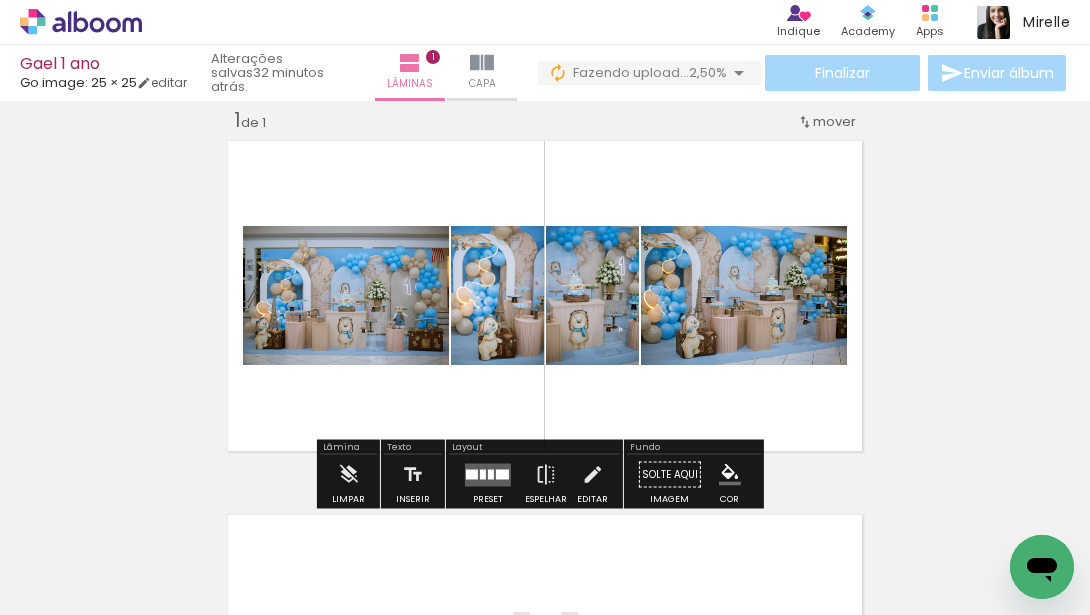 scroll, scrollTop: 0, scrollLeft: 341, axis: horizontal 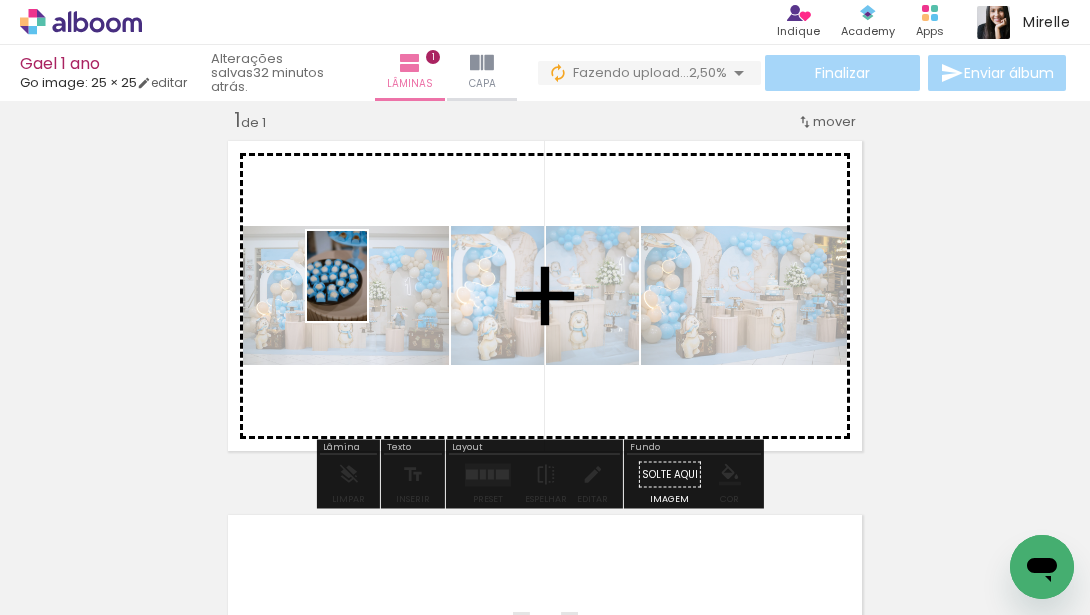 drag, startPoint x: 296, startPoint y: 563, endPoint x: 501, endPoint y: 572, distance: 205.19746 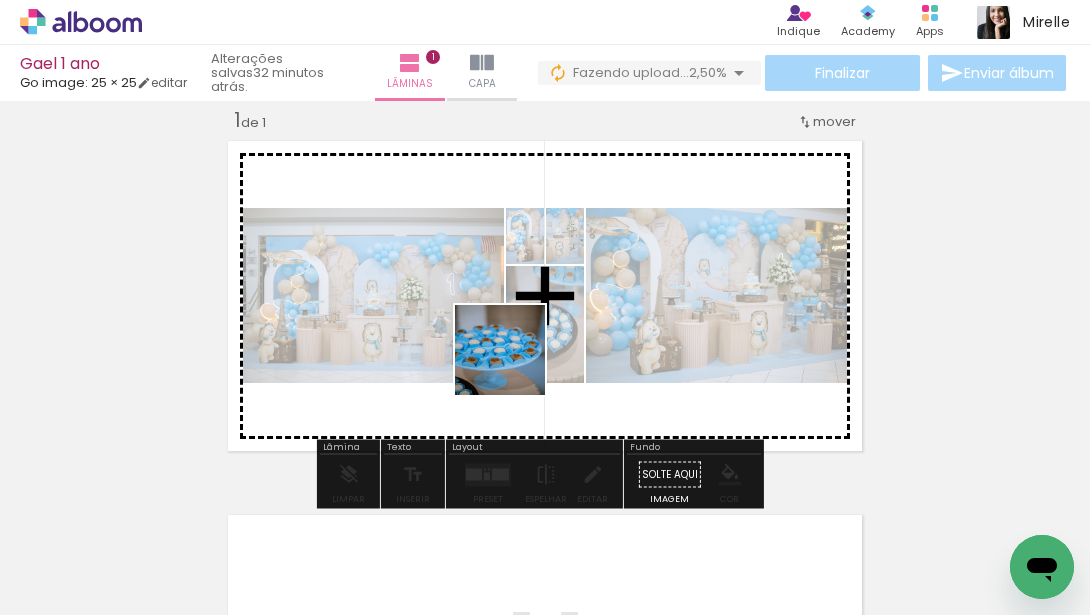 drag, startPoint x: 429, startPoint y: 577, endPoint x: 556, endPoint y: 513, distance: 142.21463 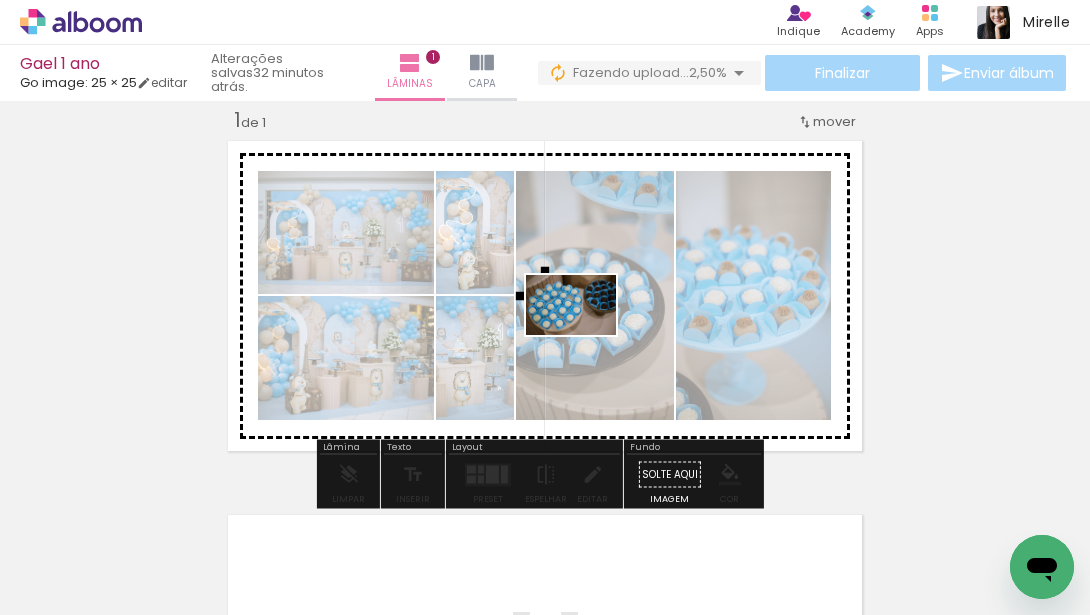drag, startPoint x: 546, startPoint y: 540, endPoint x: 330, endPoint y: 572, distance: 218.3575 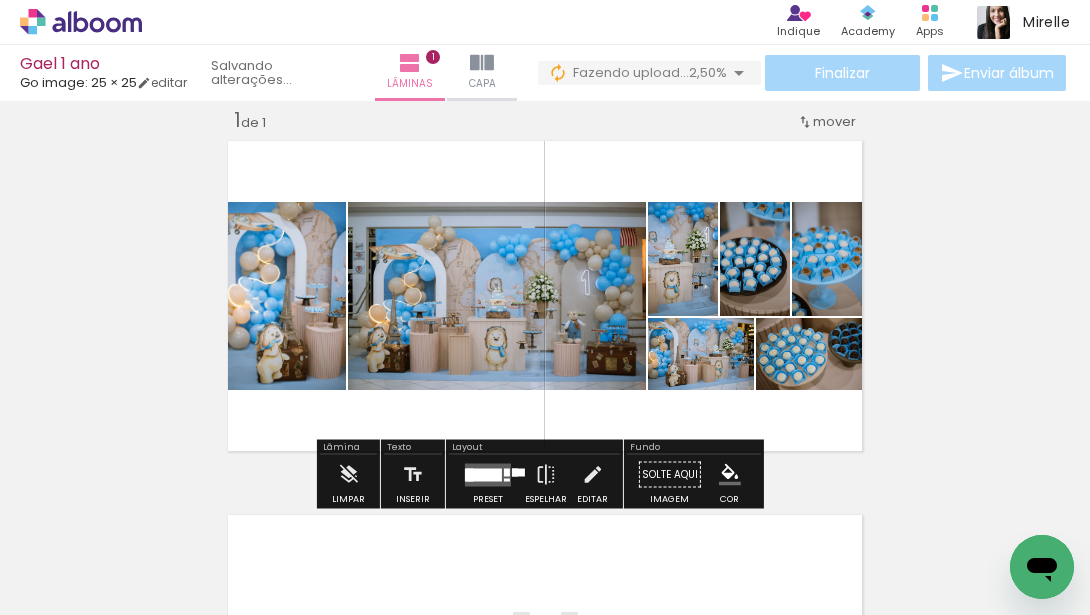 scroll, scrollTop: 0, scrollLeft: 633, axis: horizontal 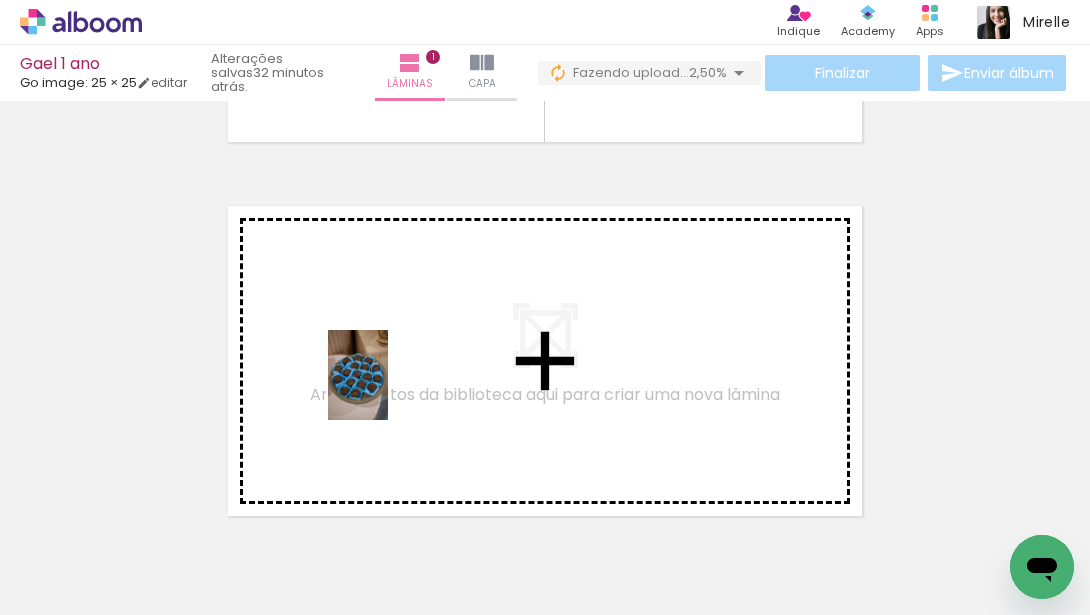 drag, startPoint x: 362, startPoint y: 555, endPoint x: 388, endPoint y: 390, distance: 167.03592 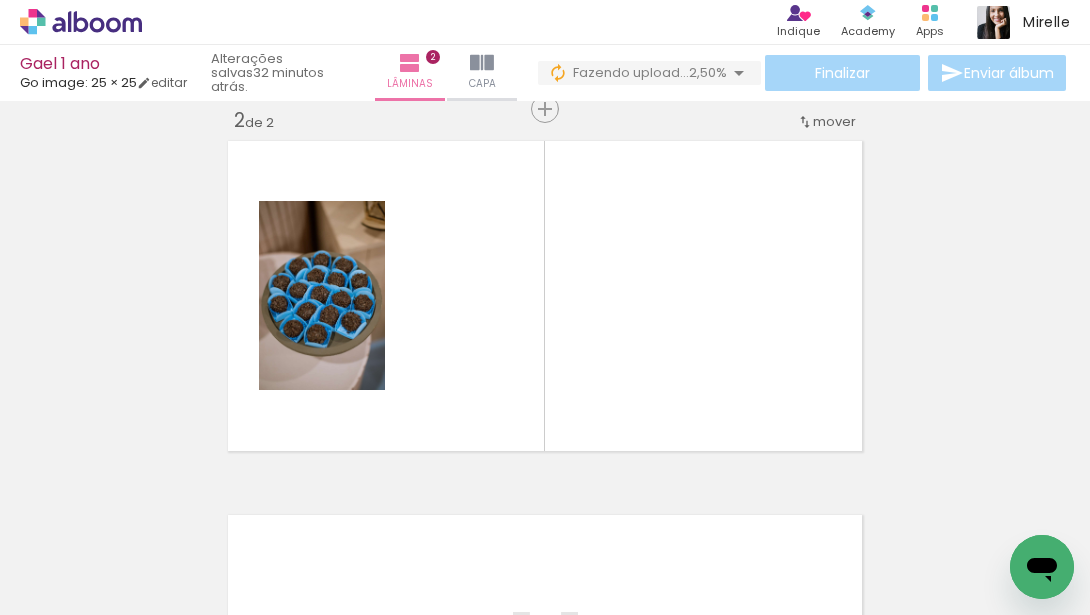 scroll, scrollTop: 399, scrollLeft: 0, axis: vertical 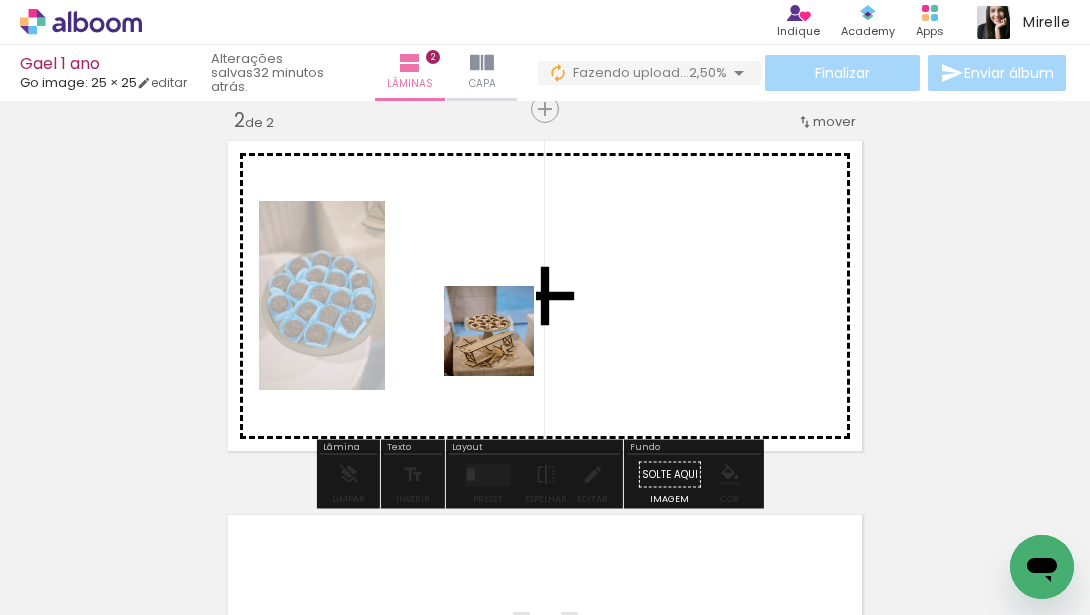 drag, startPoint x: 479, startPoint y: 552, endPoint x: 504, endPoint y: 339, distance: 214.46211 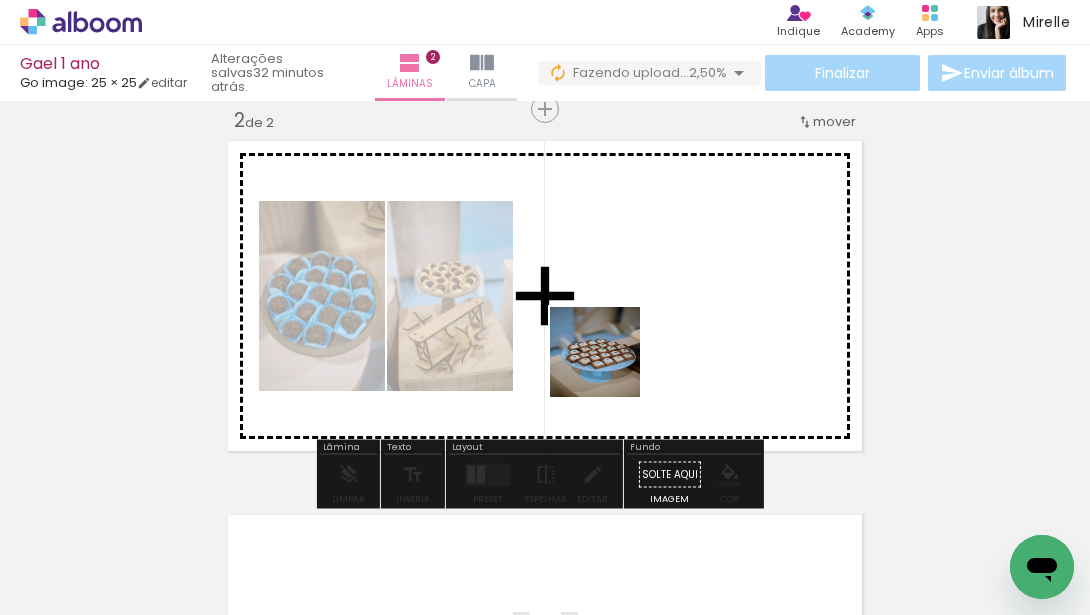 drag, startPoint x: 572, startPoint y: 548, endPoint x: 420, endPoint y: 532, distance: 152.83978 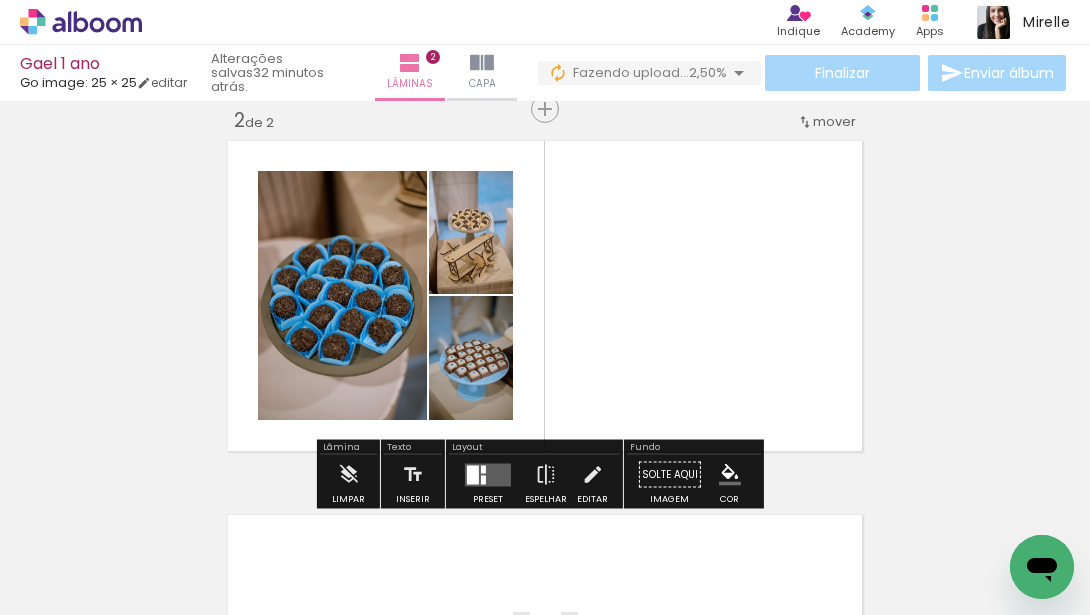 scroll, scrollTop: 0, scrollLeft: 1054, axis: horizontal 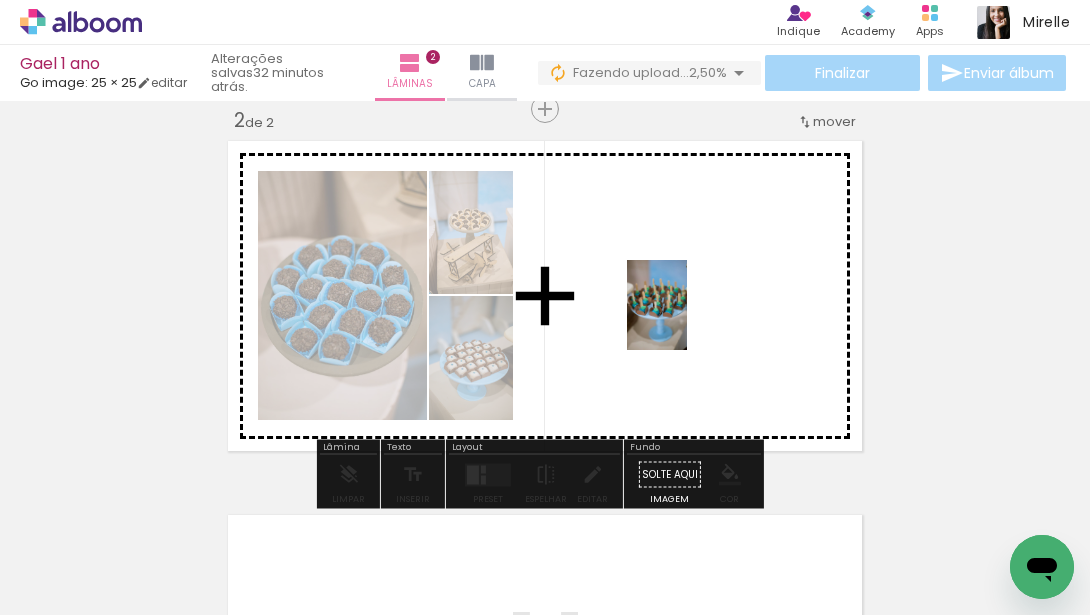 drag, startPoint x: 318, startPoint y: 533, endPoint x: 563, endPoint y: 521, distance: 245.2937 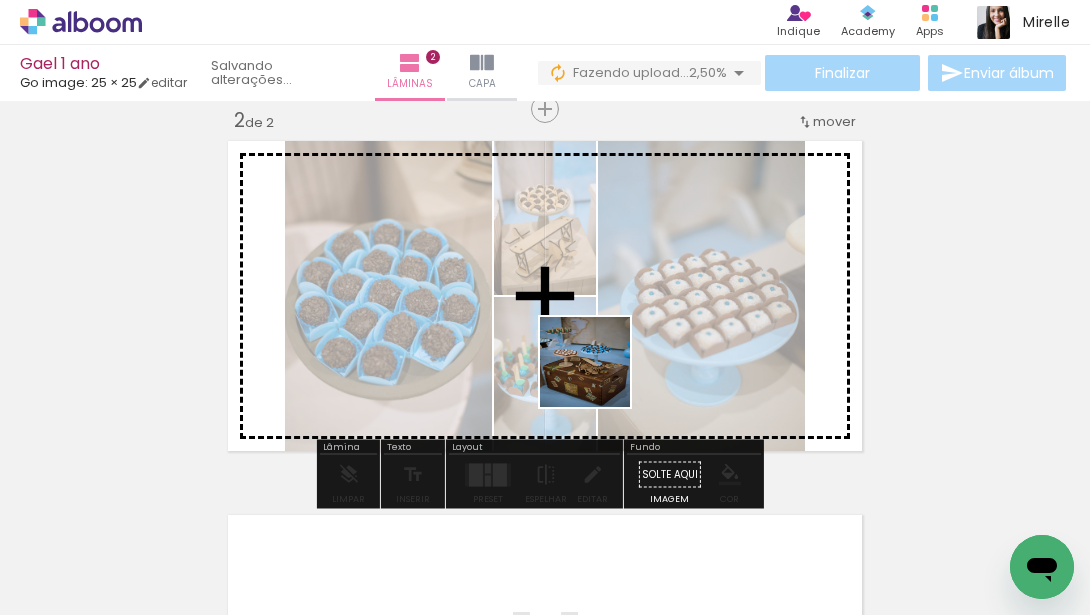 drag, startPoint x: 379, startPoint y: 552, endPoint x: 549, endPoint y: 534, distance: 170.95029 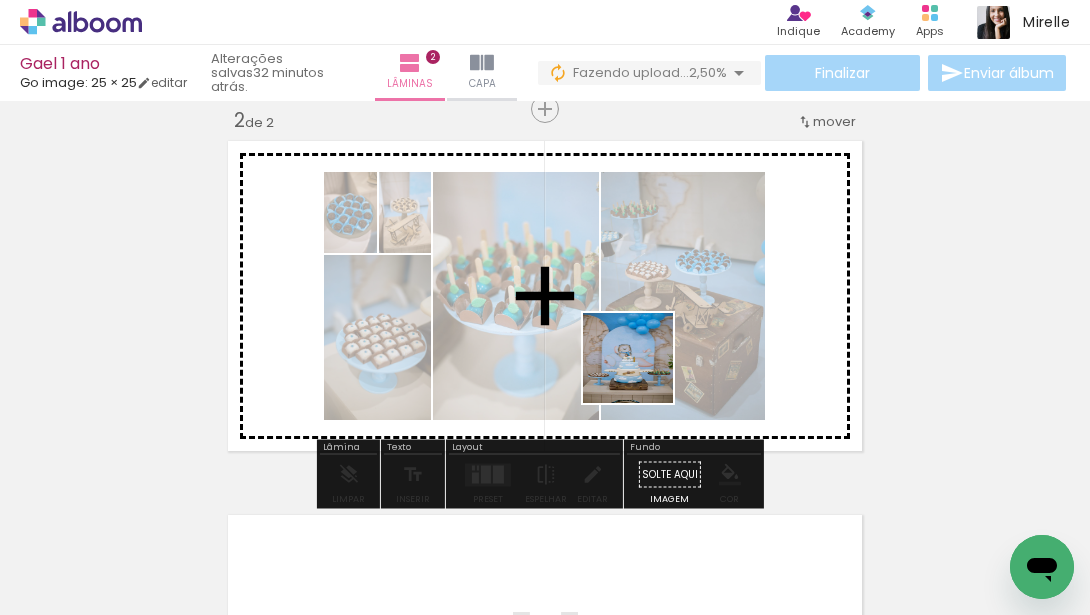 drag, startPoint x: 518, startPoint y: 558, endPoint x: 662, endPoint y: 349, distance: 253.80504 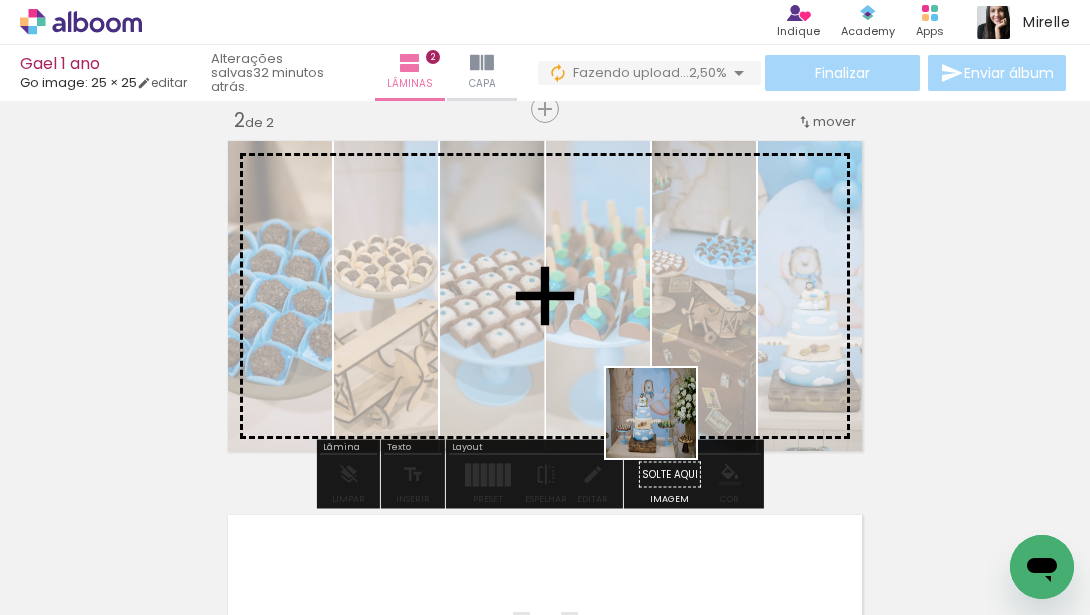 drag, startPoint x: 618, startPoint y: 554, endPoint x: 699, endPoint y: 369, distance: 201.95544 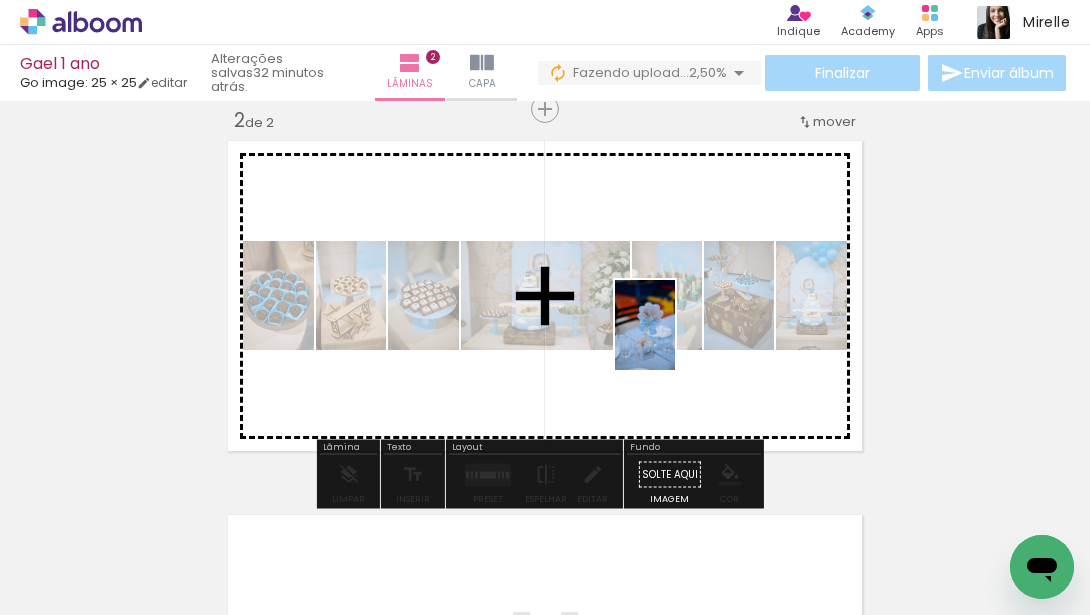 drag, startPoint x: 716, startPoint y: 520, endPoint x: 675, endPoint y: 340, distance: 184.6104 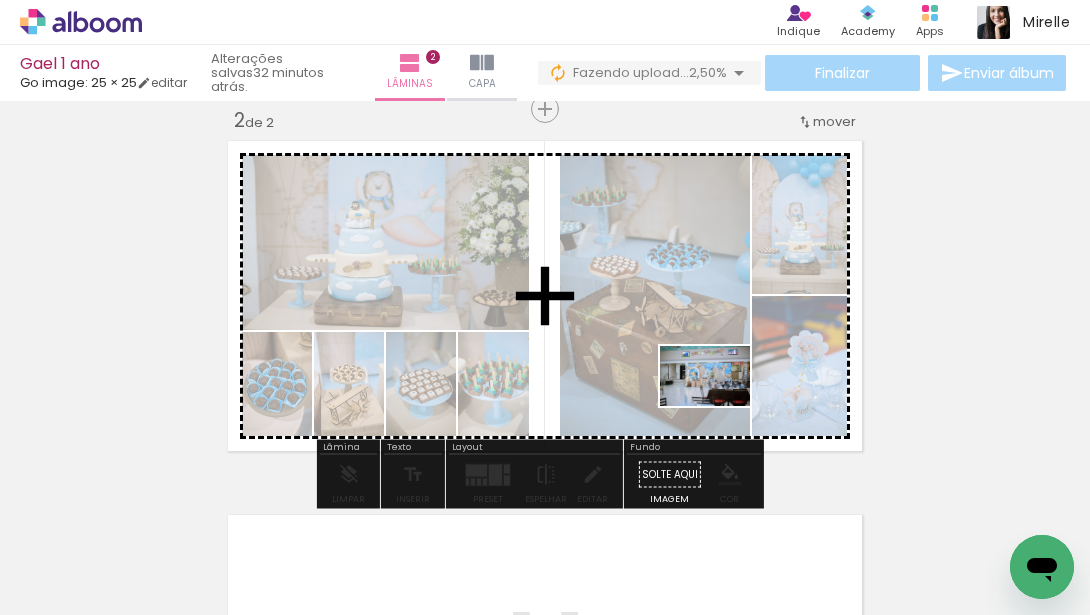 drag, startPoint x: 837, startPoint y: 567, endPoint x: 720, endPoint y: 406, distance: 199.02261 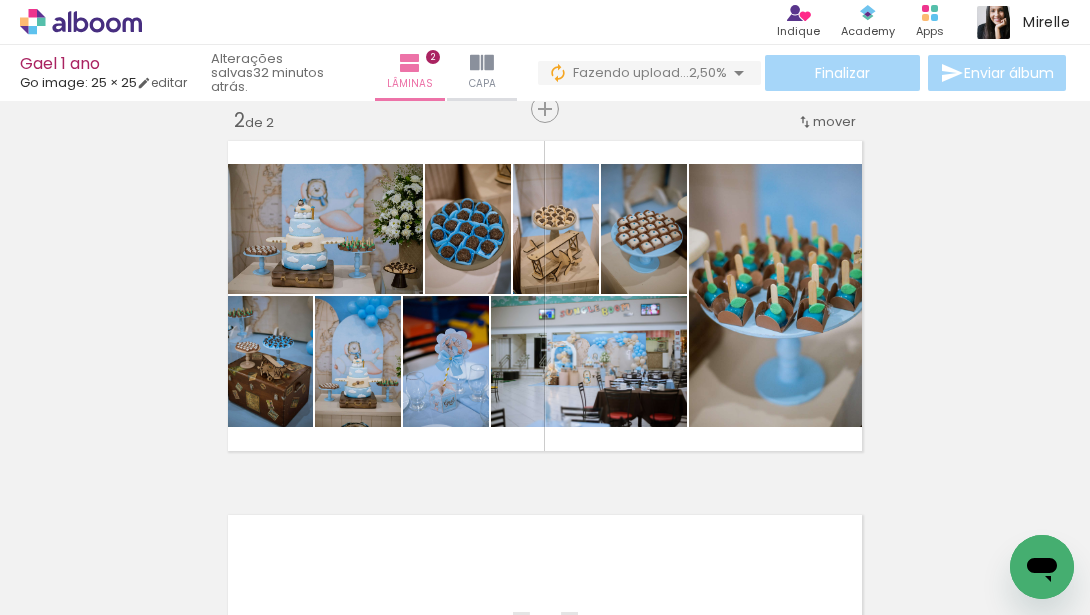 scroll, scrollTop: 0, scrollLeft: 1552, axis: horizontal 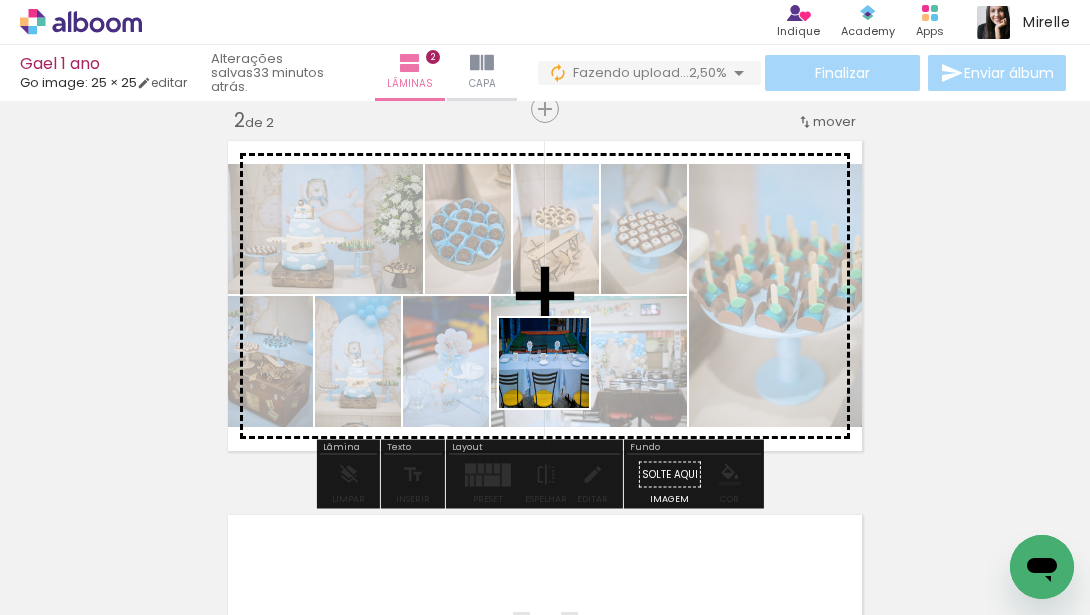 drag, startPoint x: 474, startPoint y: 570, endPoint x: 562, endPoint y: 372, distance: 216.67487 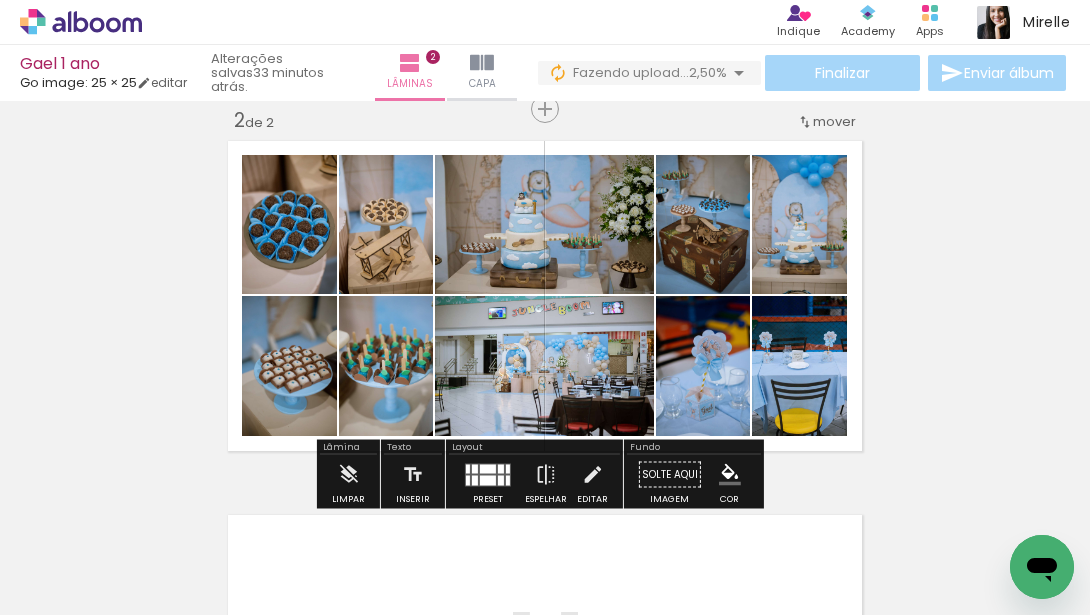 click at bounding box center [488, 474] 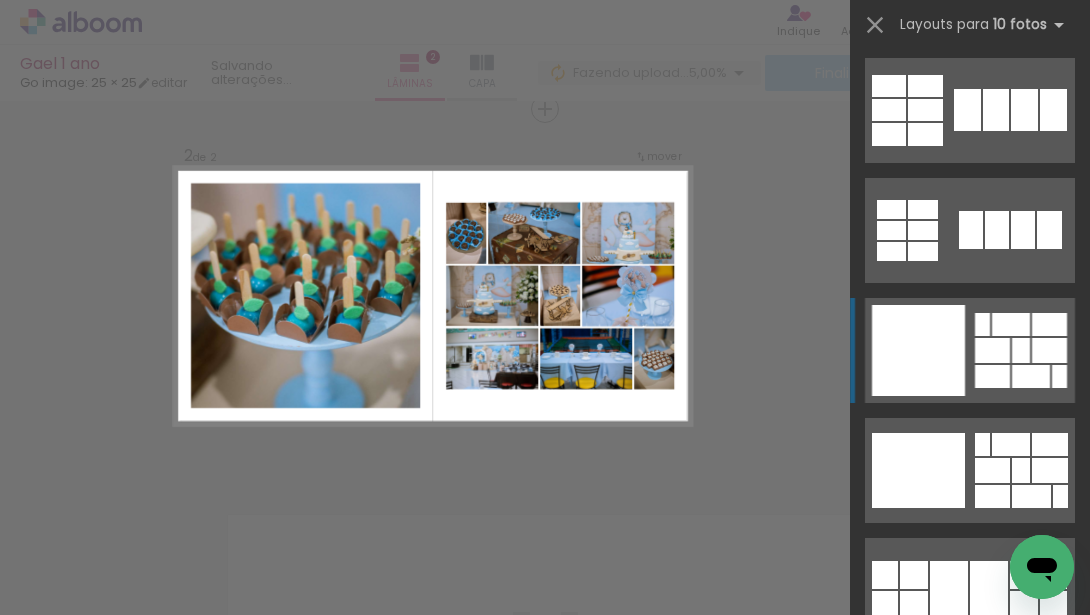 scroll, scrollTop: 1575, scrollLeft: 0, axis: vertical 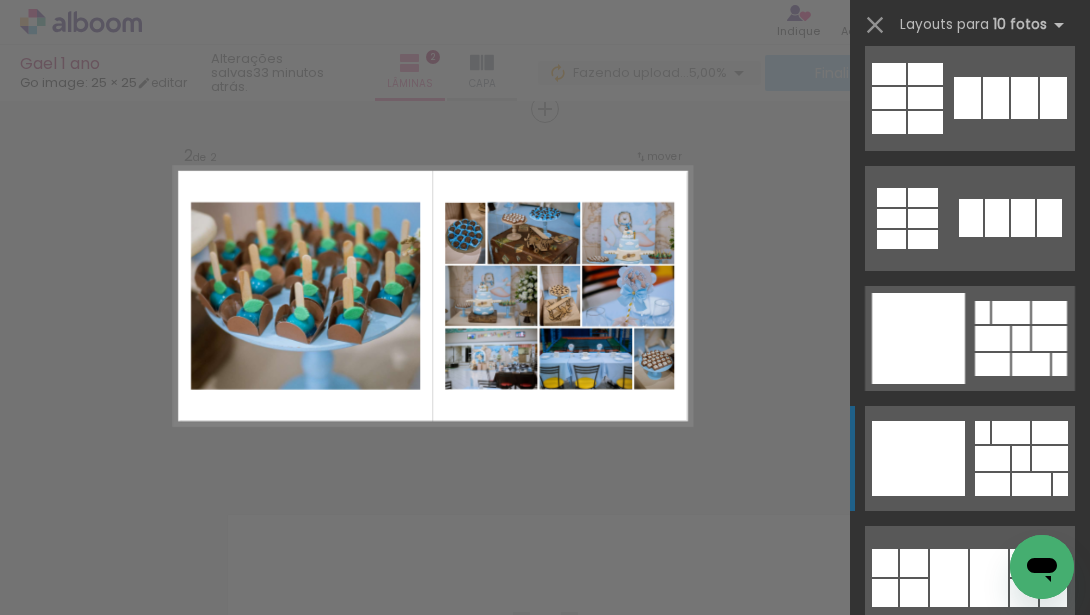 click at bounding box center [970, -11485] 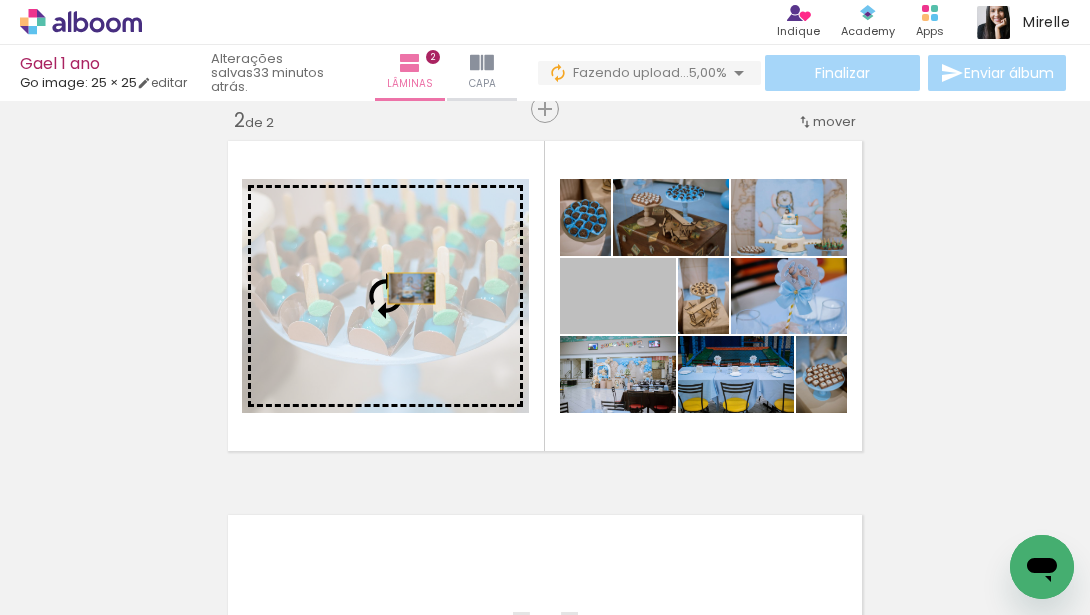 drag, startPoint x: 654, startPoint y: 321, endPoint x: 363, endPoint y: 292, distance: 292.44144 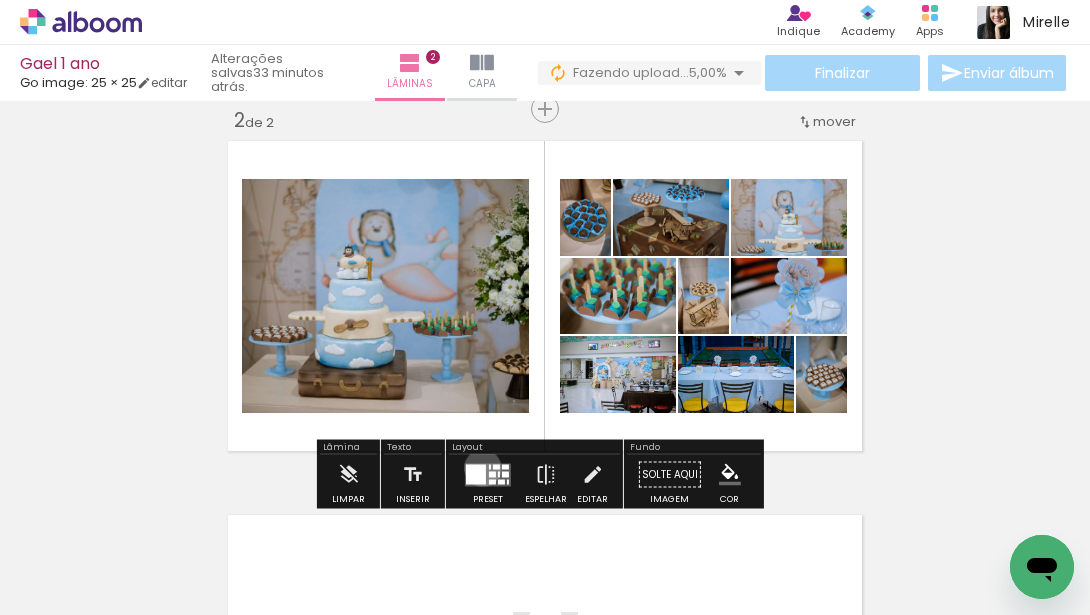 click at bounding box center [476, 474] 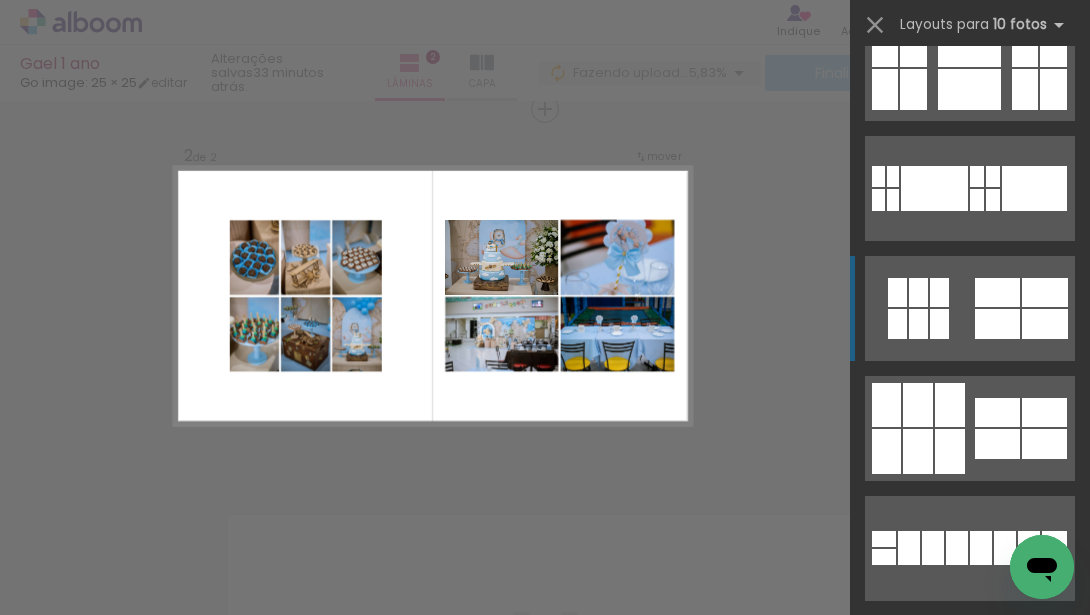 scroll, scrollTop: 174, scrollLeft: 0, axis: vertical 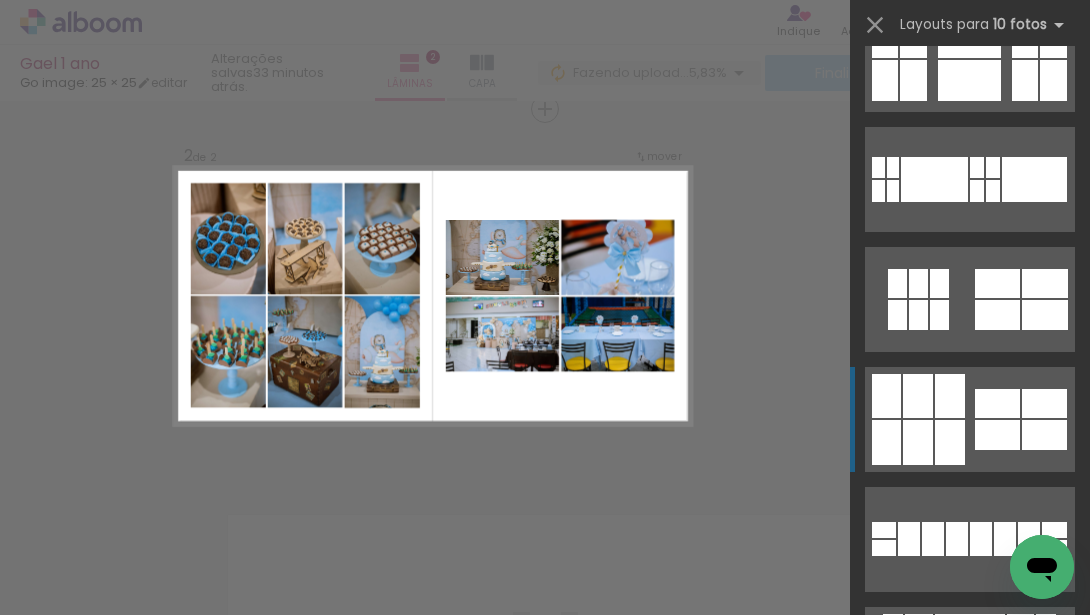click at bounding box center [997, 403] 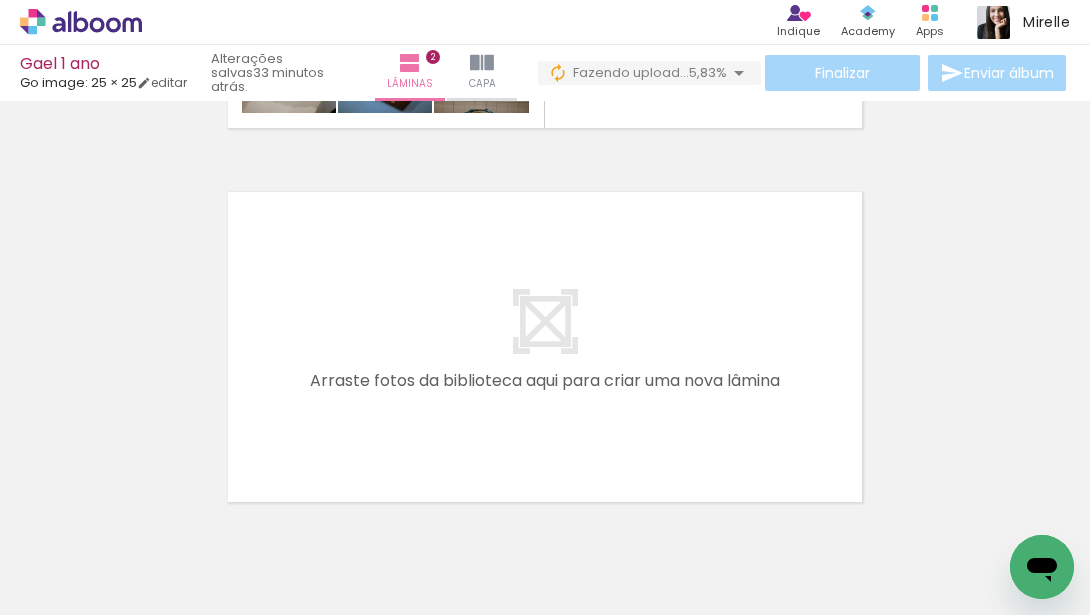 scroll, scrollTop: 763, scrollLeft: 0, axis: vertical 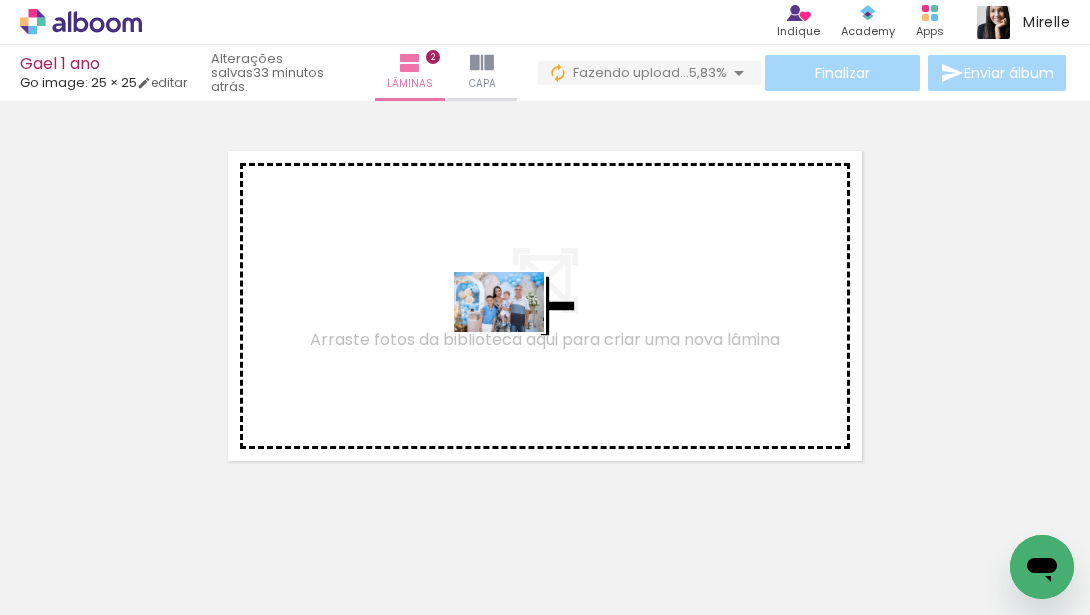 drag, startPoint x: 515, startPoint y: 551, endPoint x: 752, endPoint y: 525, distance: 238.42189 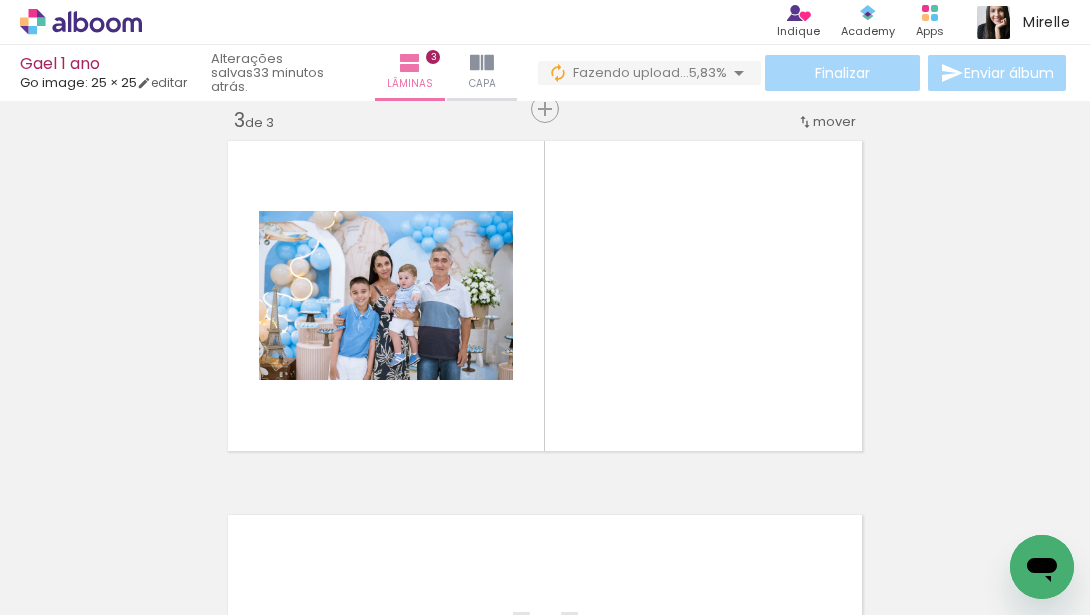 scroll, scrollTop: 773, scrollLeft: 0, axis: vertical 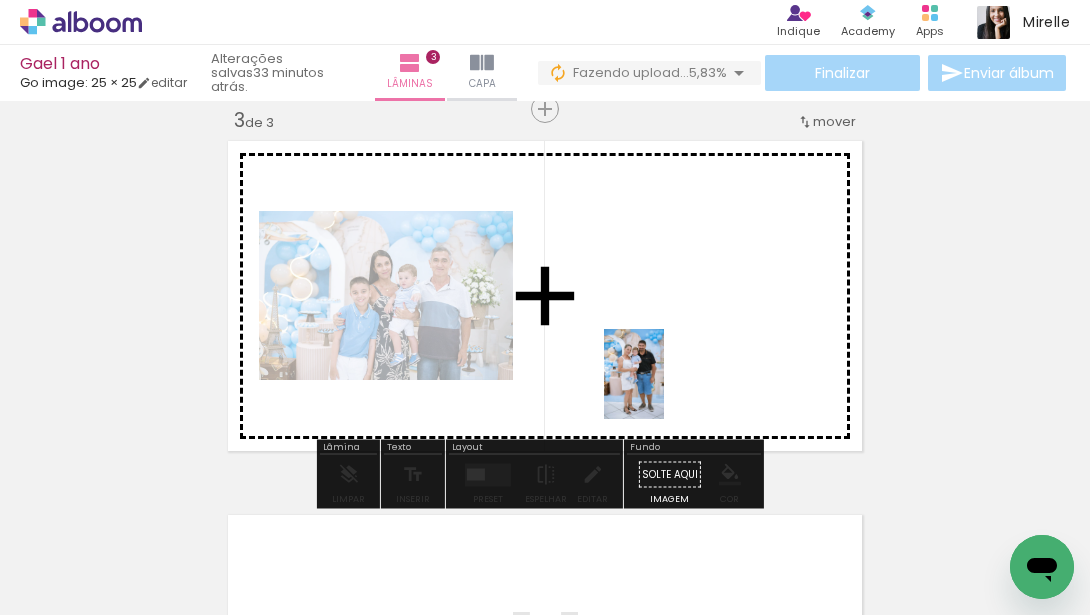 drag, startPoint x: 653, startPoint y: 557, endPoint x: 446, endPoint y: 584, distance: 208.75345 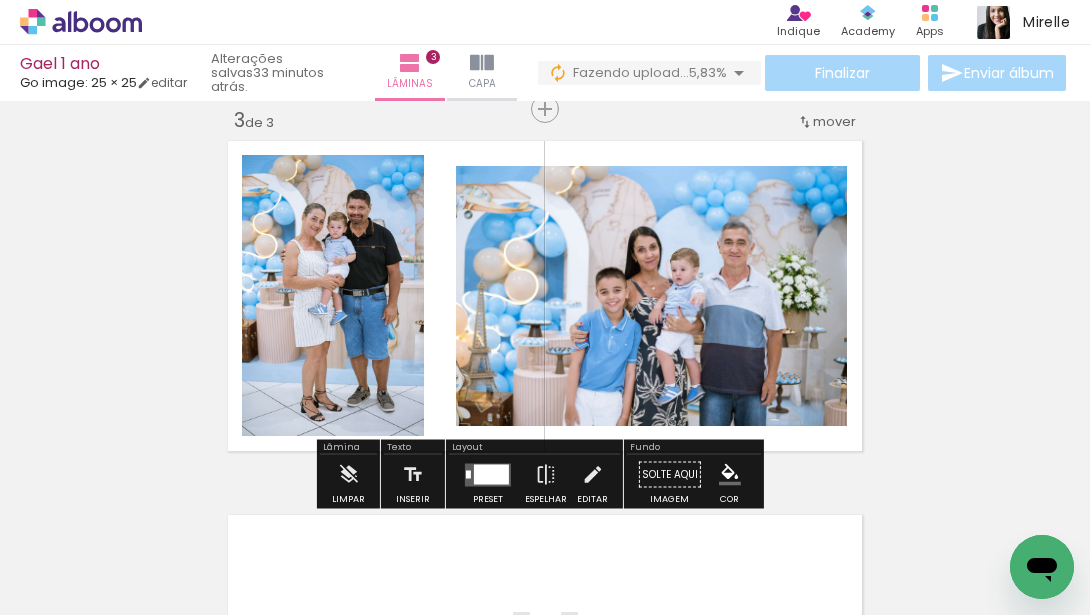 scroll, scrollTop: 0, scrollLeft: 1969, axis: horizontal 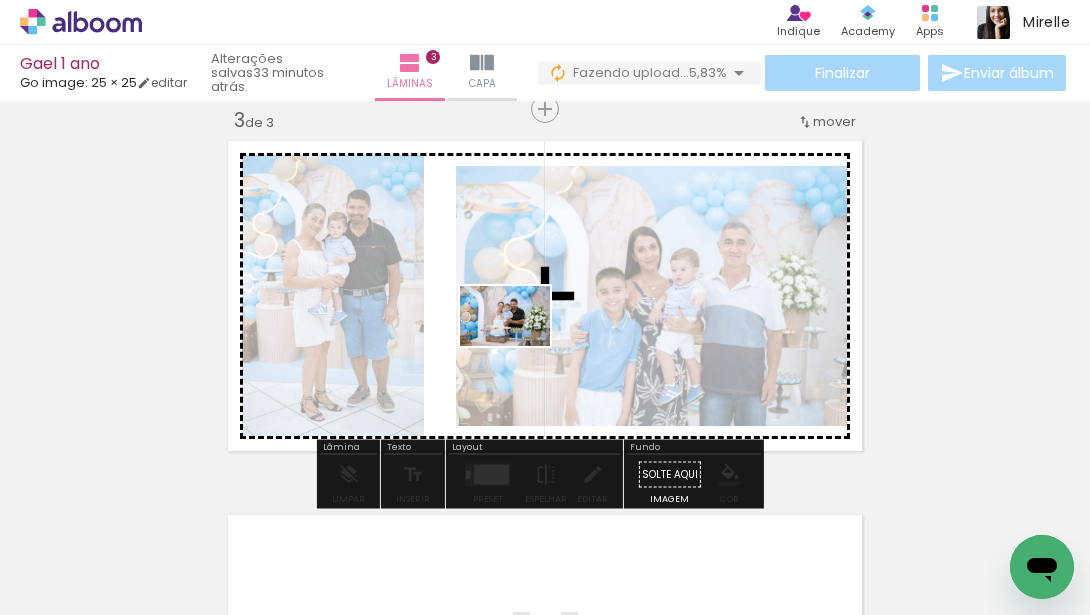 drag, startPoint x: 357, startPoint y: 564, endPoint x: 524, endPoint y: 536, distance: 169.33104 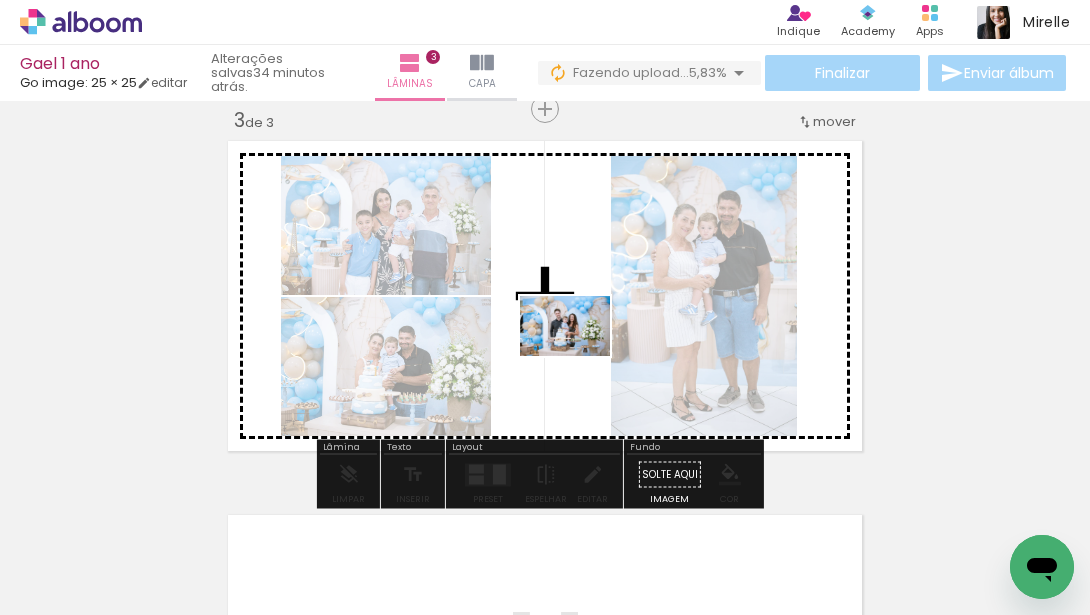 drag, startPoint x: 506, startPoint y: 557, endPoint x: 590, endPoint y: 437, distance: 146.47867 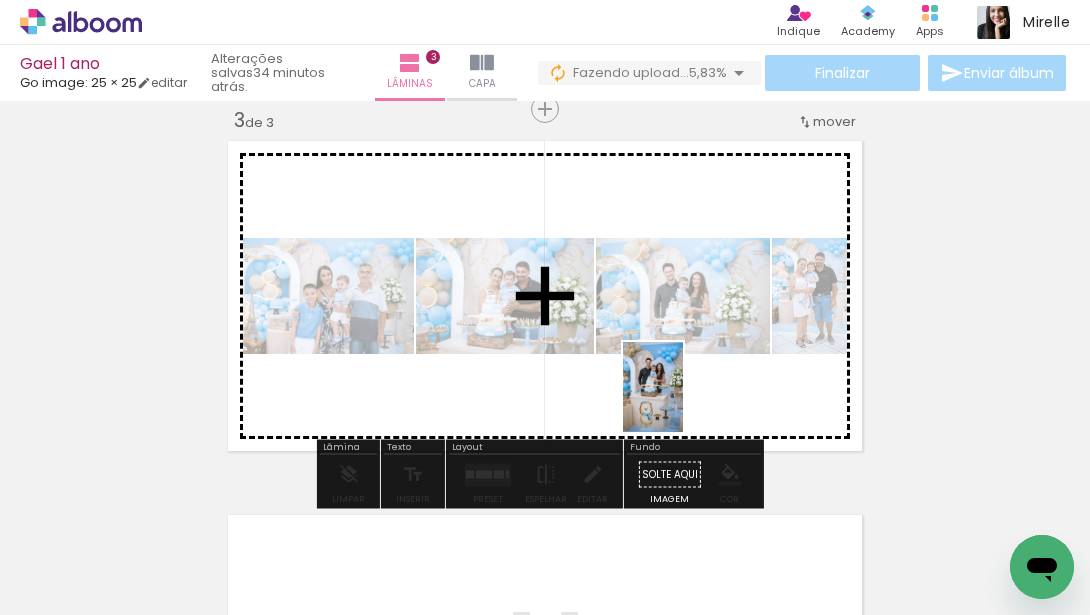 drag, startPoint x: 606, startPoint y: 576, endPoint x: 683, endPoint y: 402, distance: 190.27611 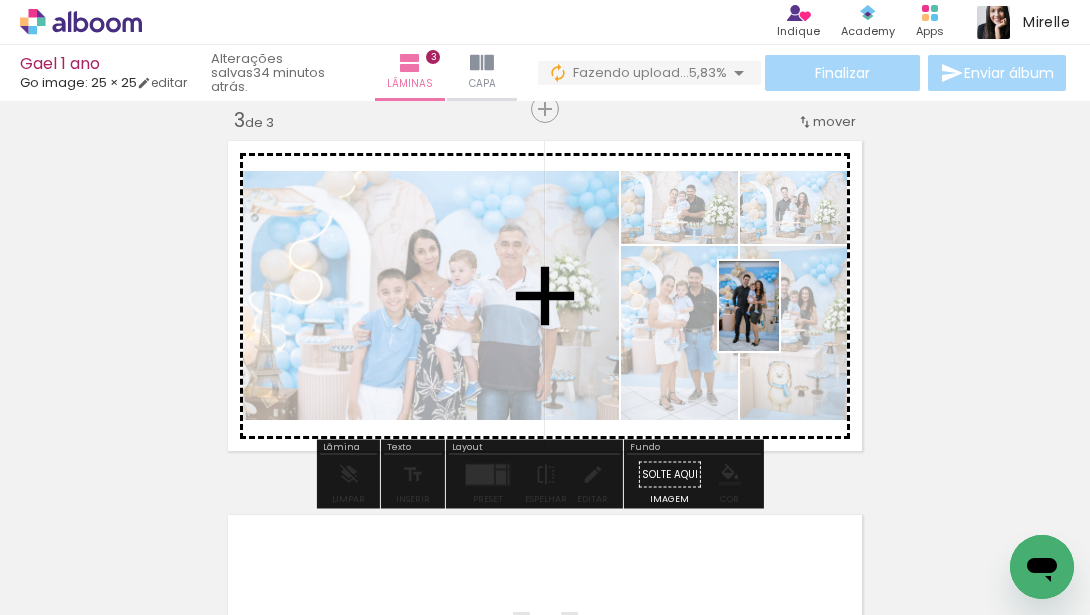 drag, startPoint x: 712, startPoint y: 547, endPoint x: 779, endPoint y: 321, distance: 235.72229 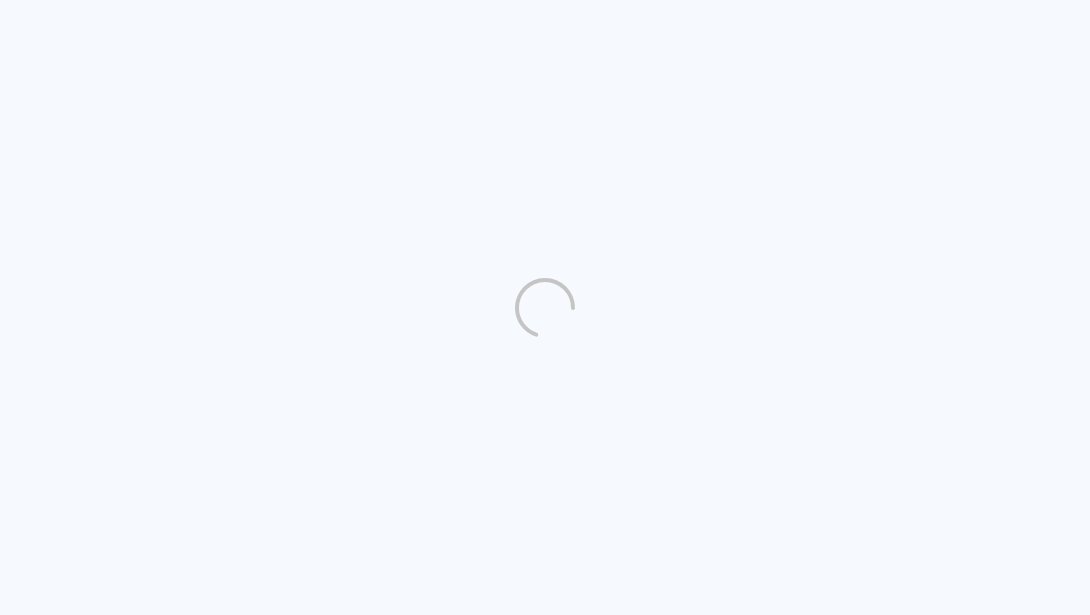 scroll, scrollTop: 0, scrollLeft: 0, axis: both 